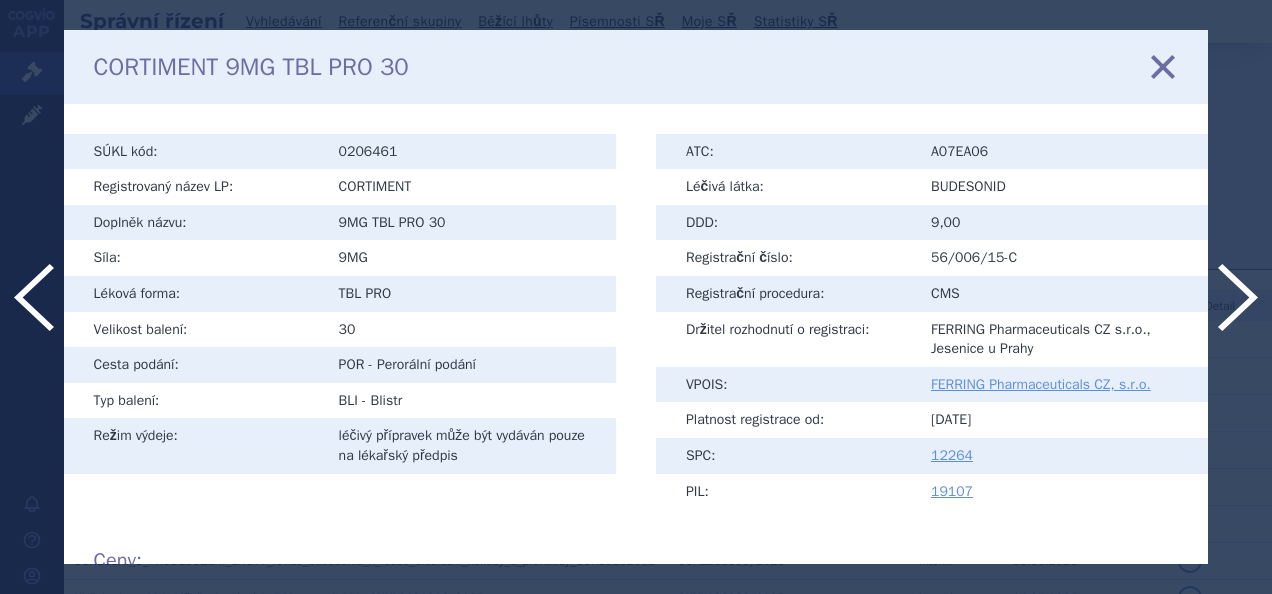 scroll, scrollTop: 0, scrollLeft: 0, axis: both 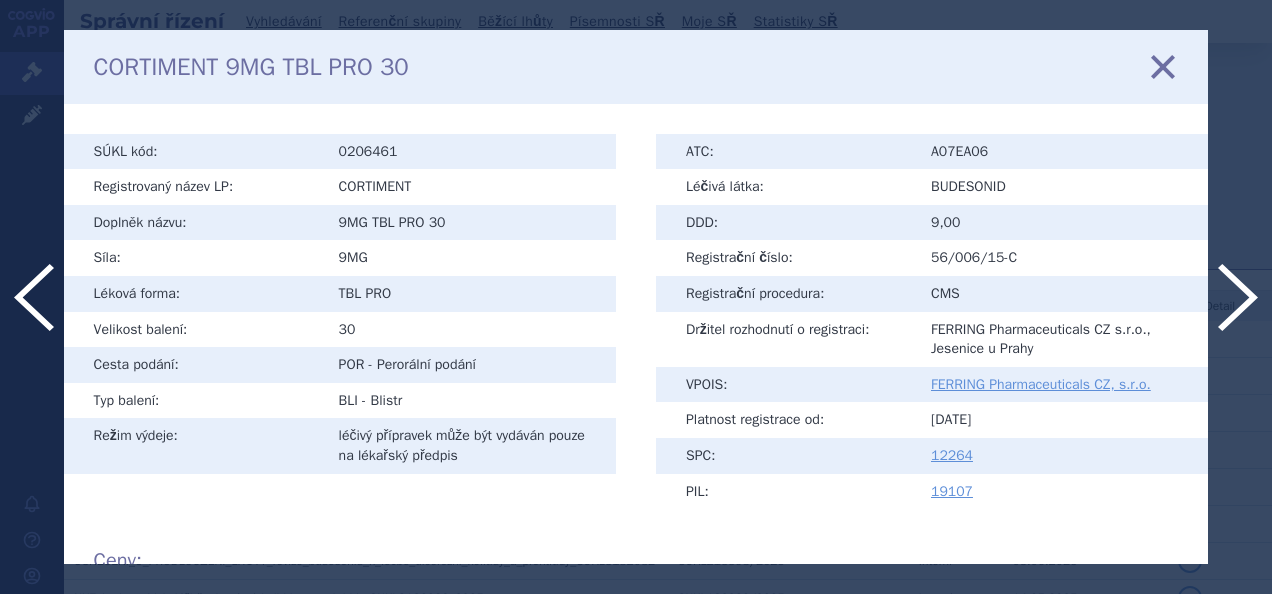 click at bounding box center [1163, 66] 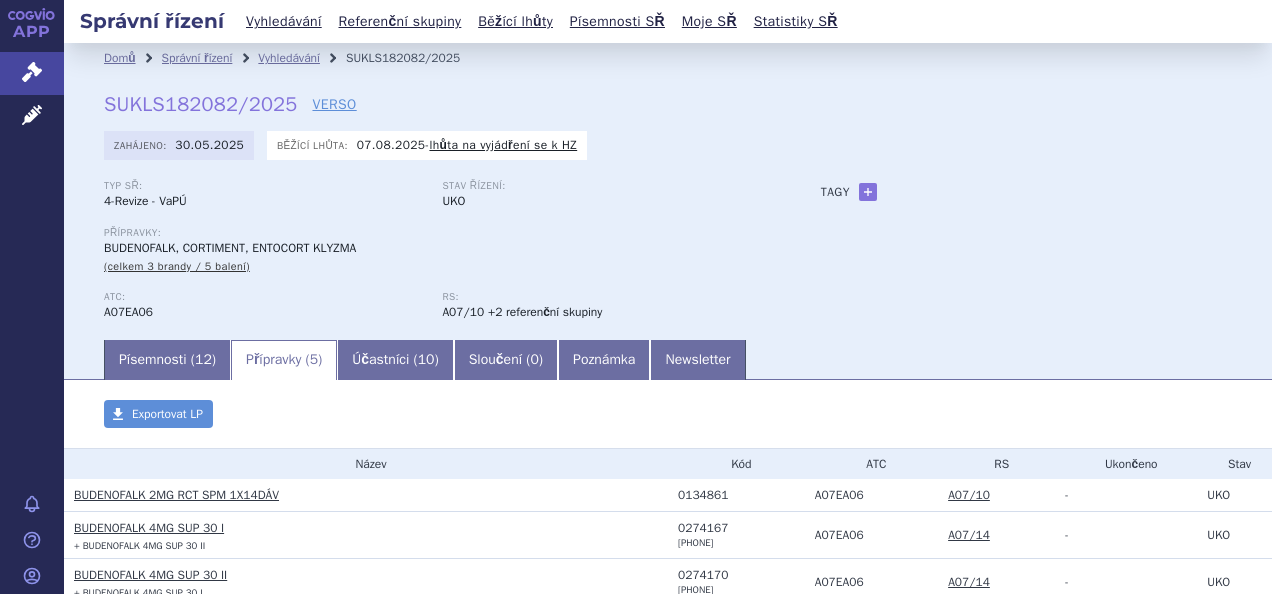 scroll, scrollTop: 0, scrollLeft: 0, axis: both 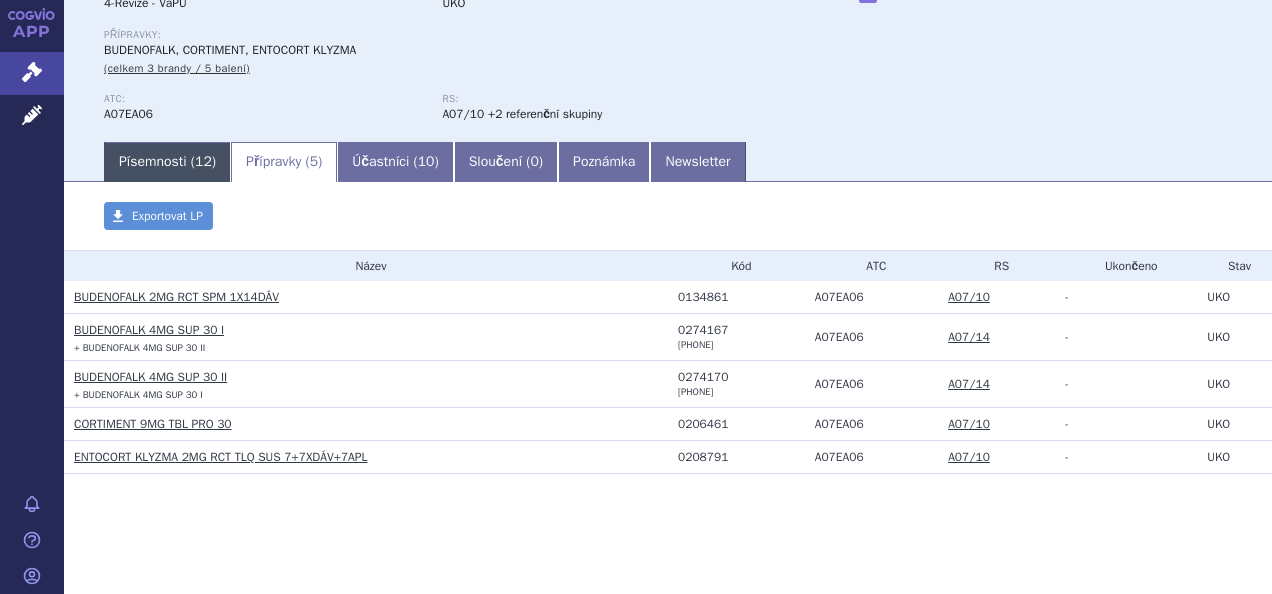 click on "Písemnosti ( 12 )" at bounding box center [167, 162] 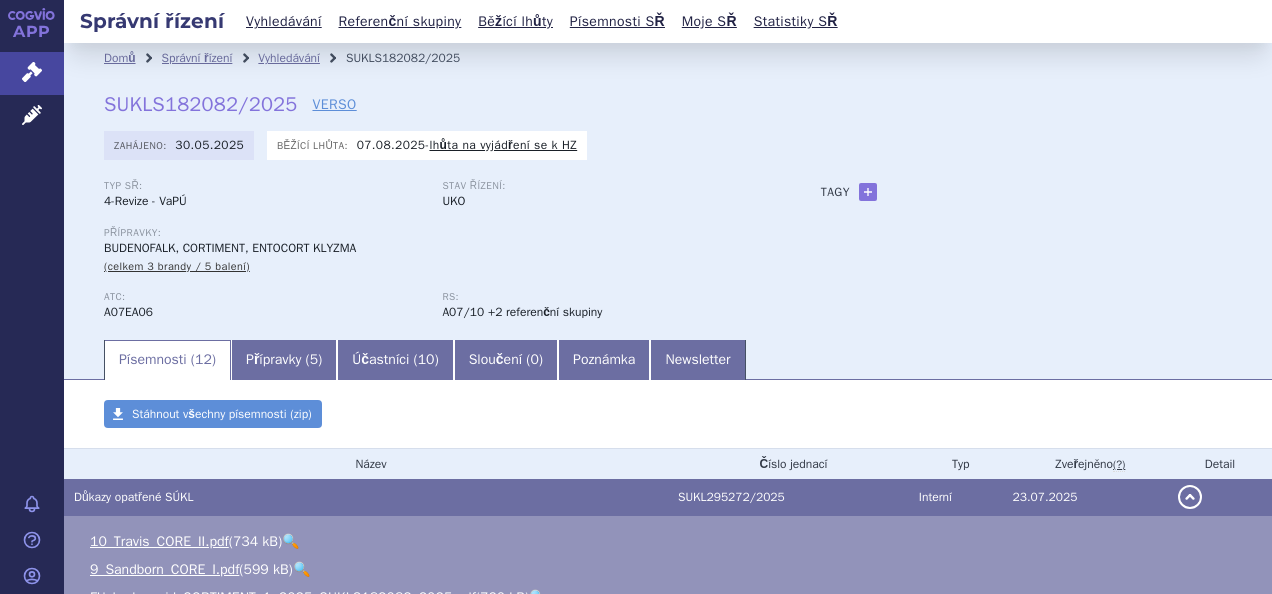 scroll, scrollTop: 0, scrollLeft: 0, axis: both 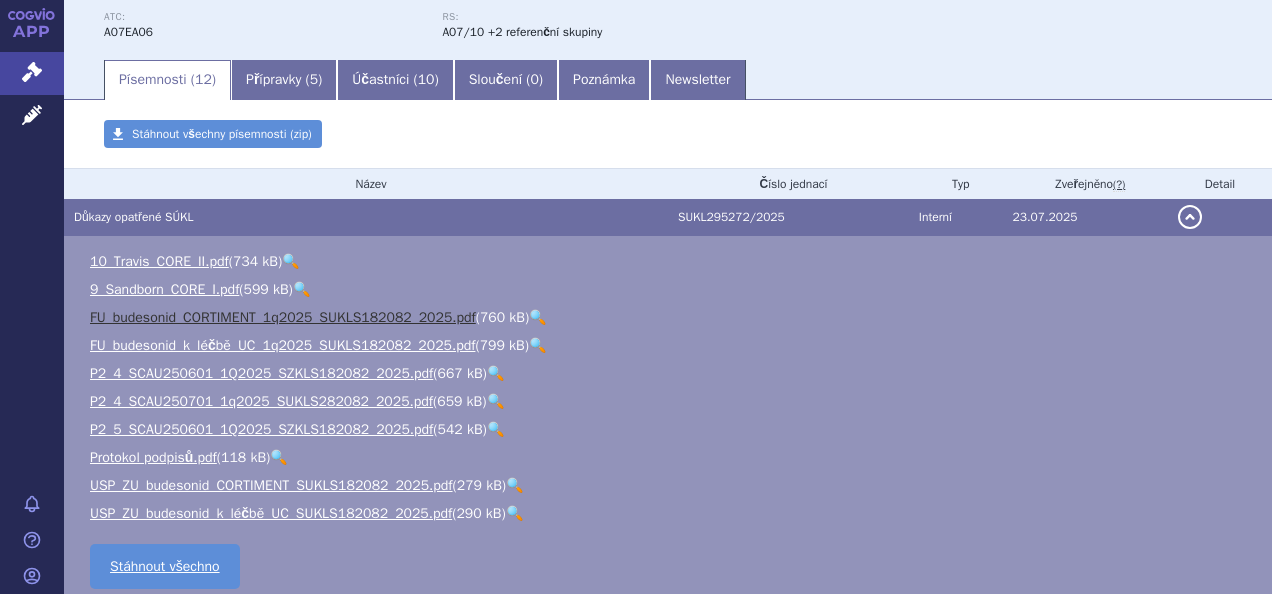 click on "FU_budesonid_CORTIMENT_1q2025_SUKLS182082_2025.pdf" at bounding box center (283, 317) 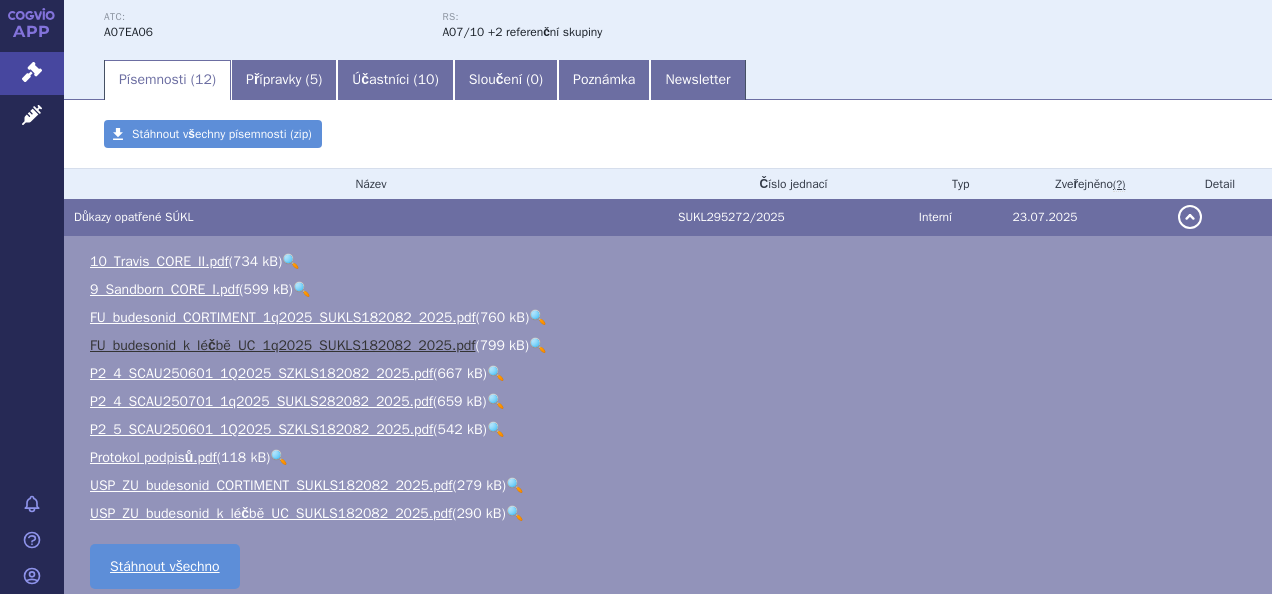 click on "FU_budesonid_k_léčbě_UC_1q2025_SUKLS182082_2025.pdf" at bounding box center (282, 345) 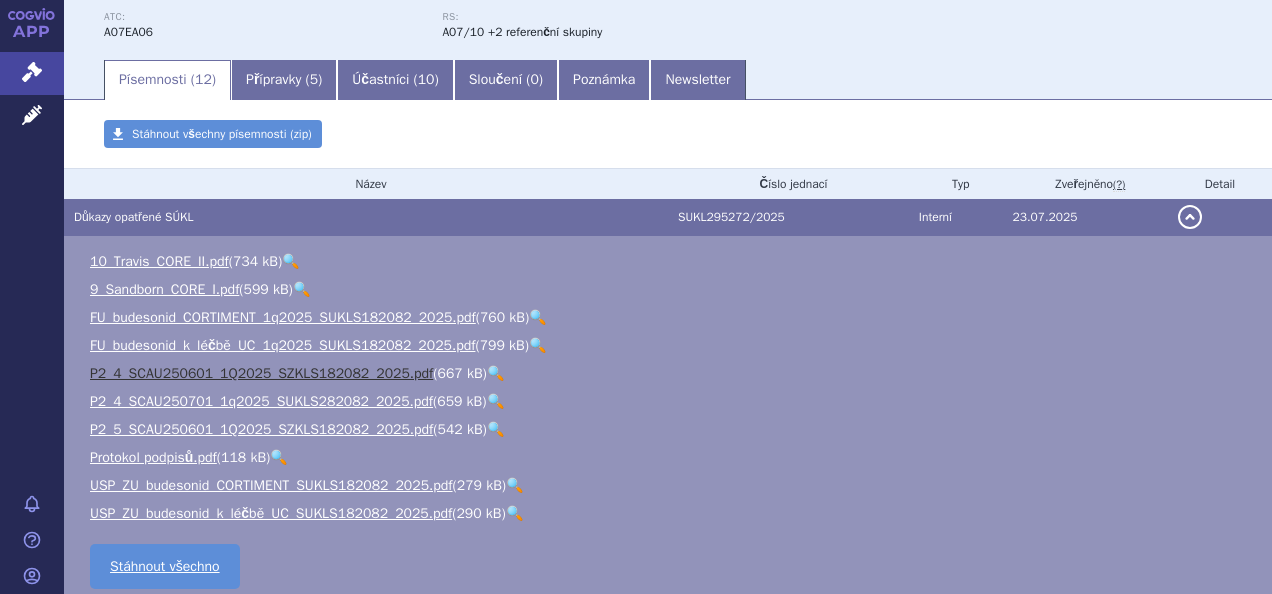 click on "P2_4_SCAU250601_1Q2025_SZKLS182082_2025.pdf" at bounding box center (261, 373) 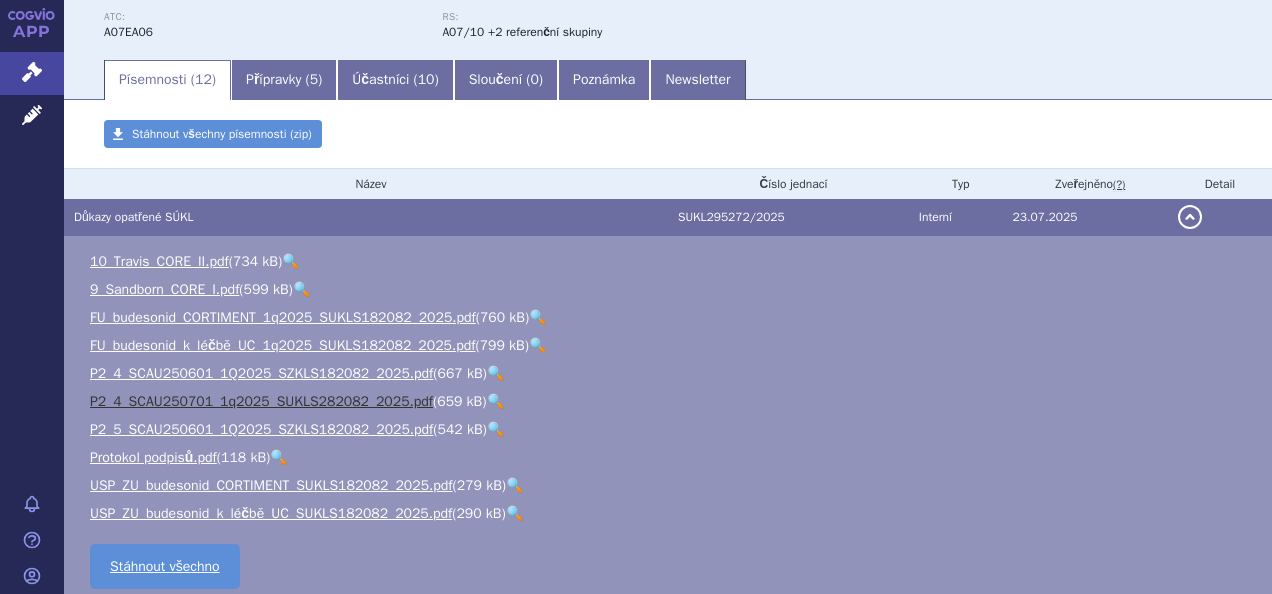 click on "P2_4_SCAU250701_1q2025_SUKLS282082_2025.pdf" at bounding box center [261, 401] 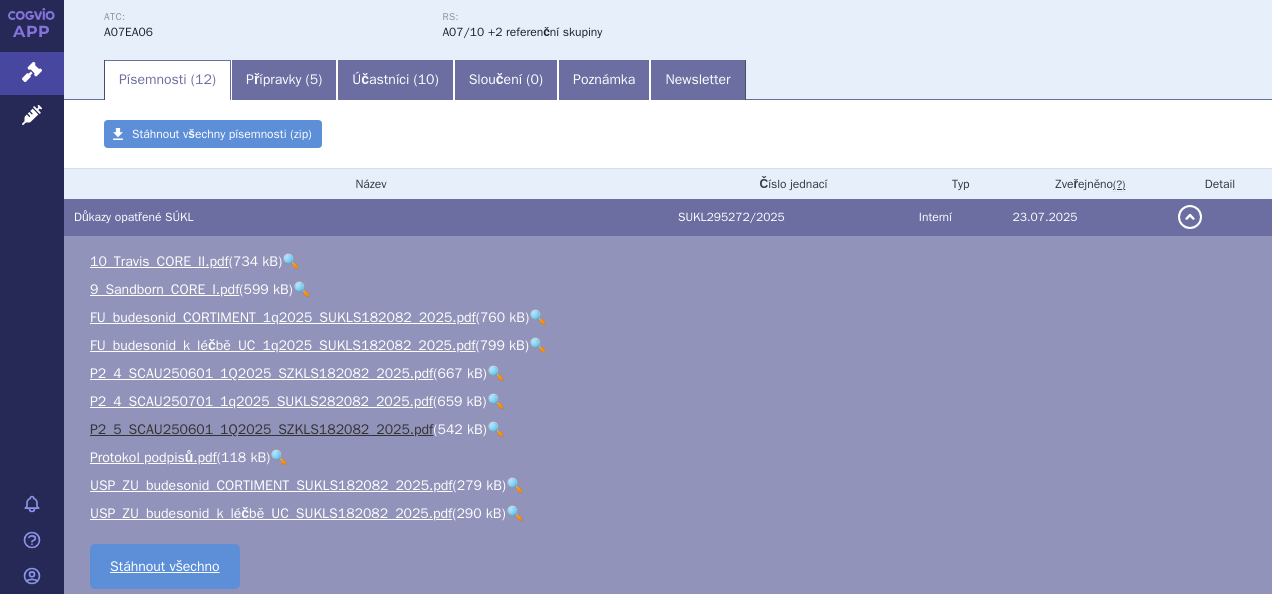 click on "P2_5_SCAU250601_1Q2025_SZKLS182082_2025.pdf" at bounding box center (261, 429) 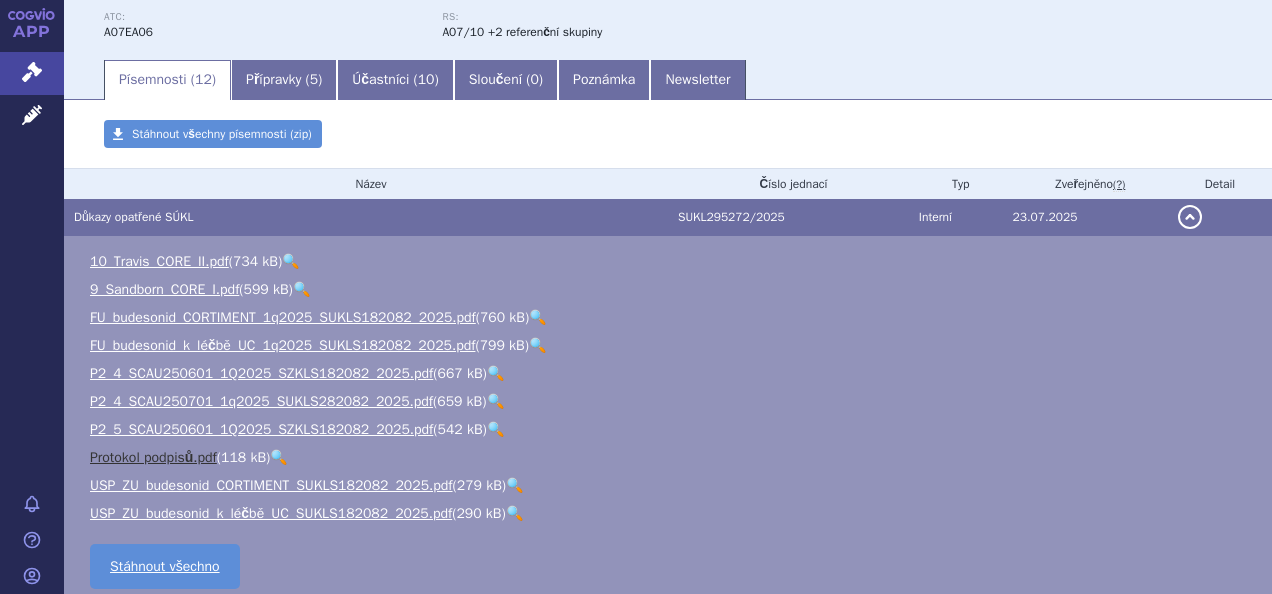 click on "Protokol podpisů.pdf" at bounding box center (153, 457) 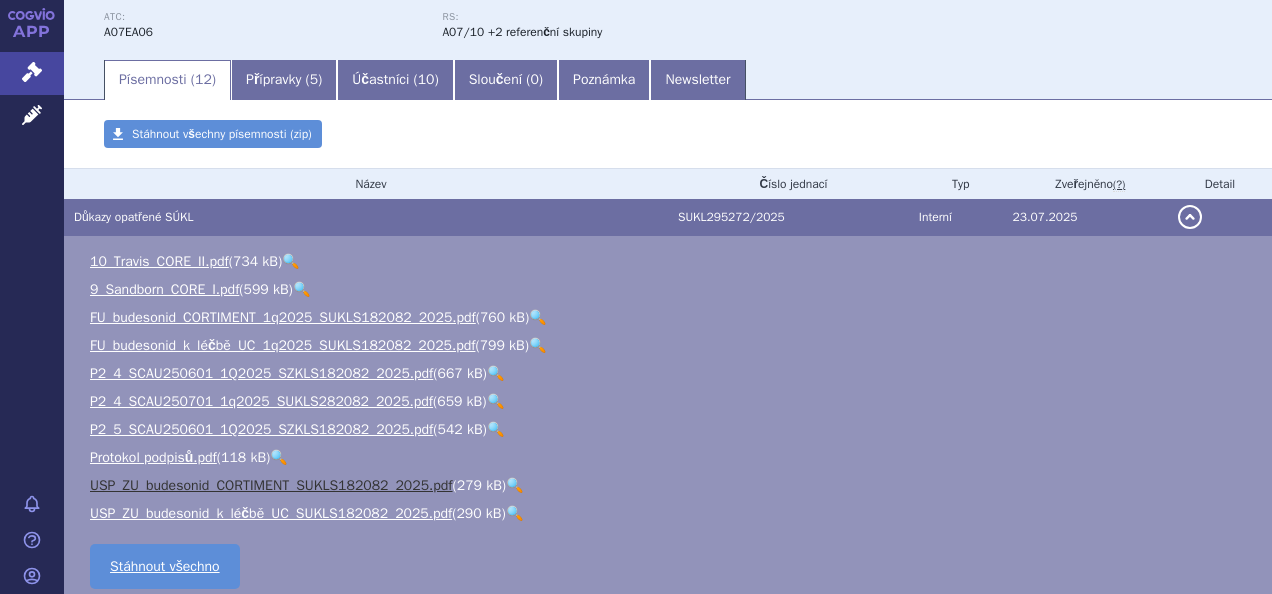 click on "USP_ZU_budesonid_CORTIMENT_SUKLS182082_2025.pdf" at bounding box center [271, 485] 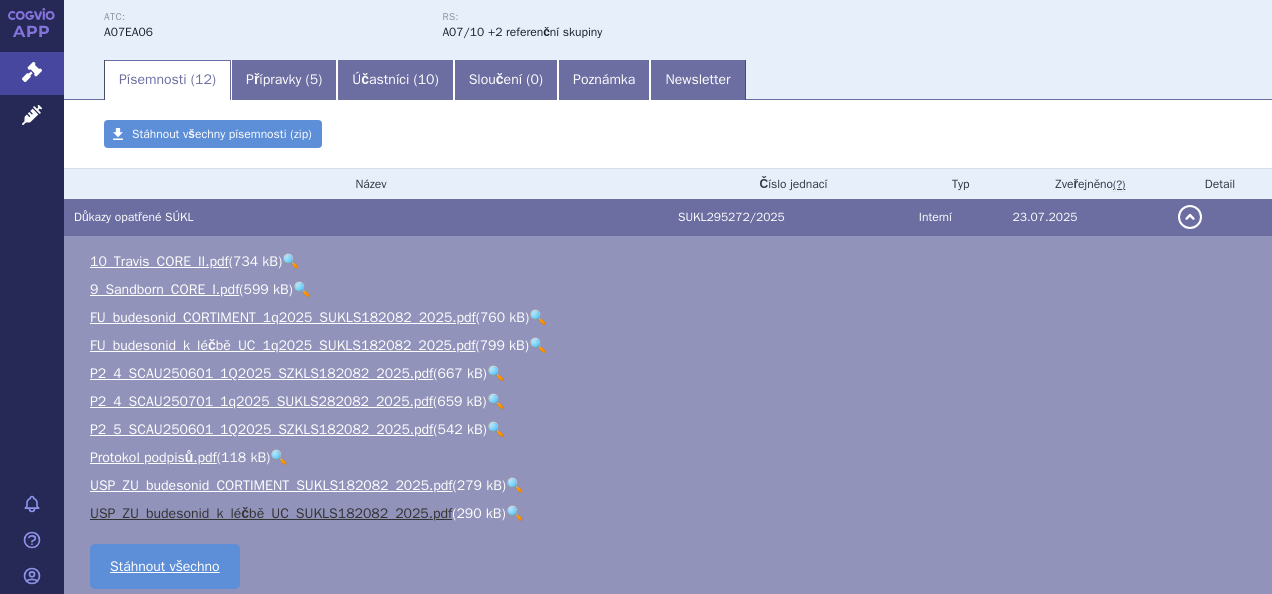 click on "USP_ZU_budesonid_k_léčbě_UC_SUKLS182082_2025.pdf" at bounding box center (271, 513) 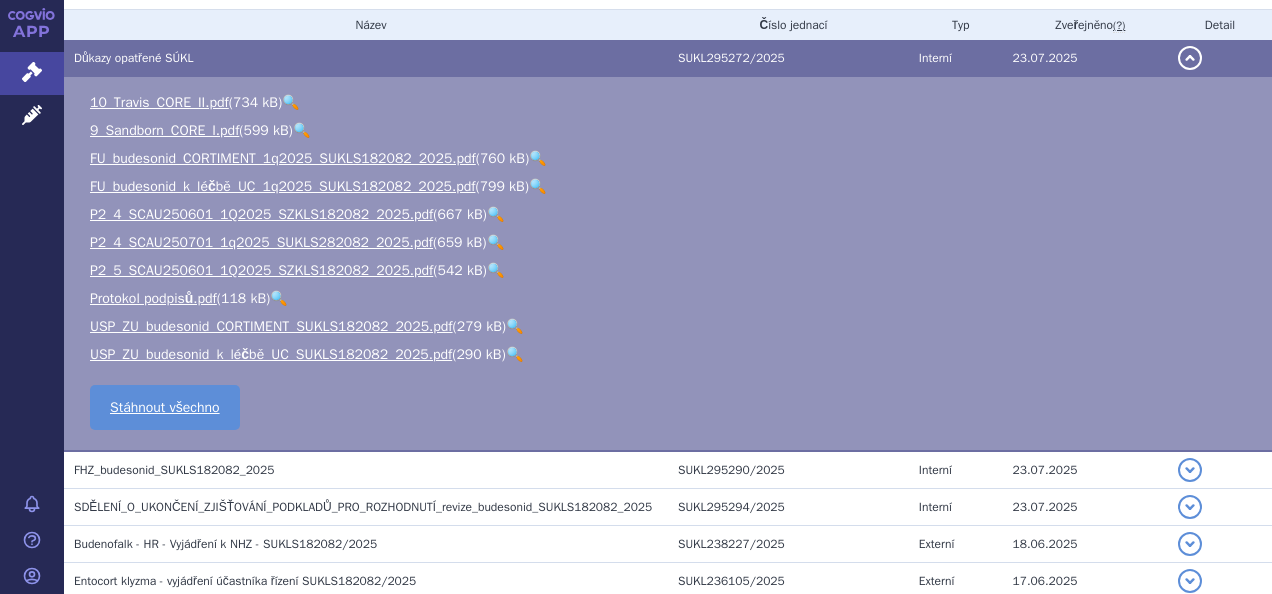 scroll, scrollTop: 480, scrollLeft: 0, axis: vertical 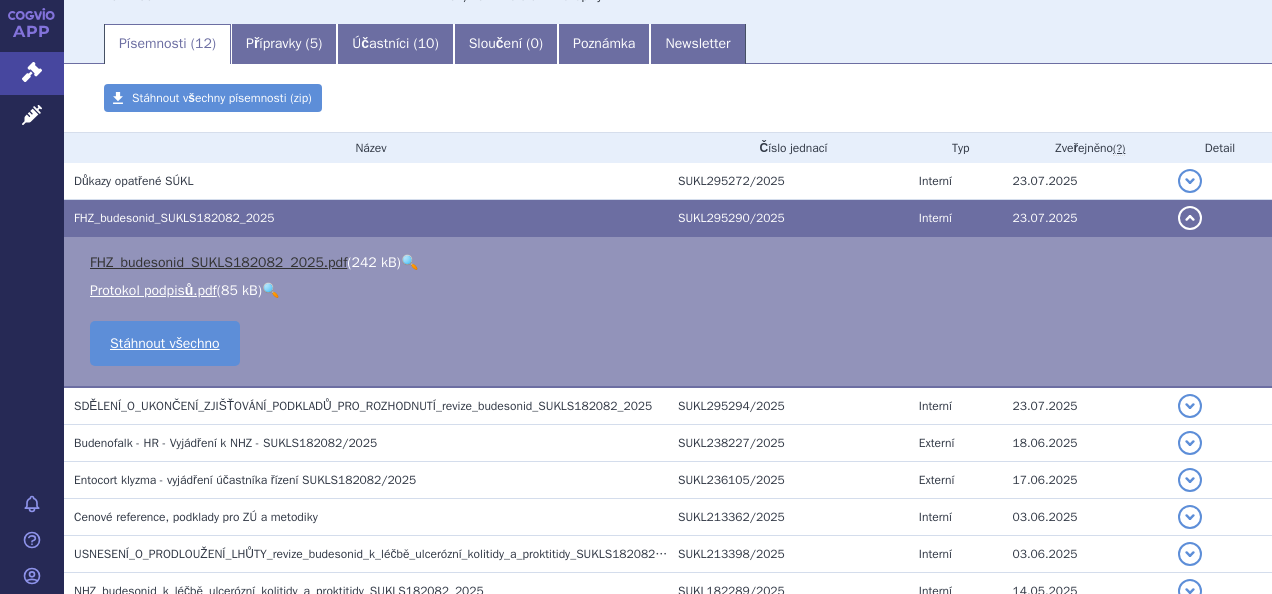 click on "FHZ_budesonid_SUKLS182082_2025.pdf" at bounding box center [218, 262] 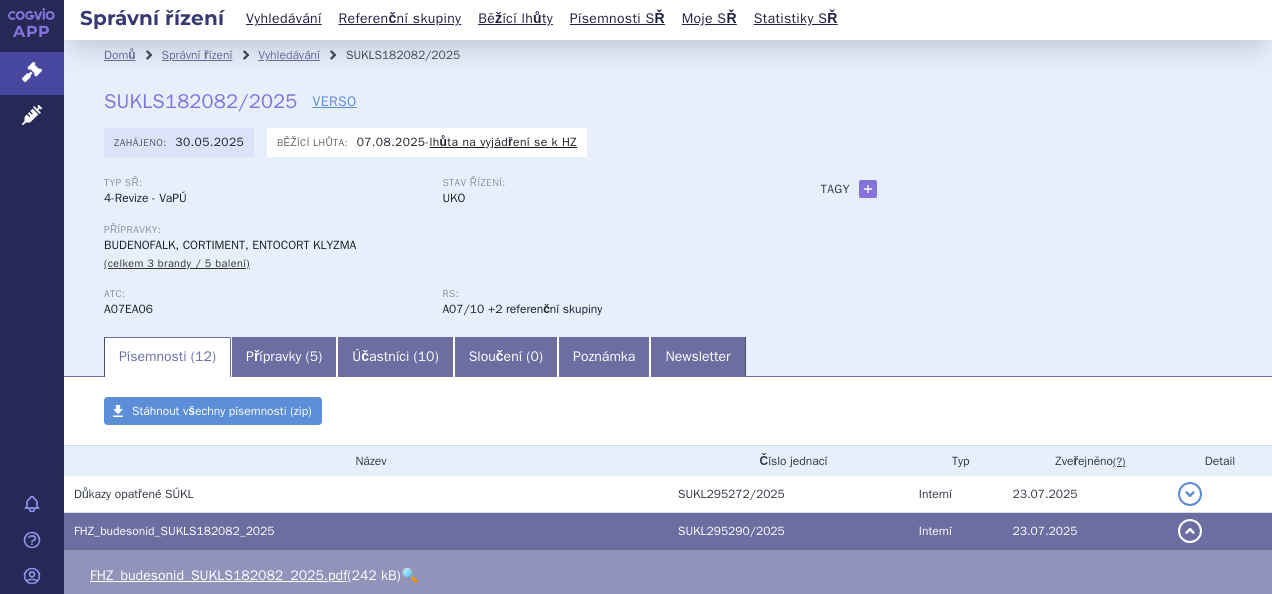 scroll, scrollTop: 0, scrollLeft: 0, axis: both 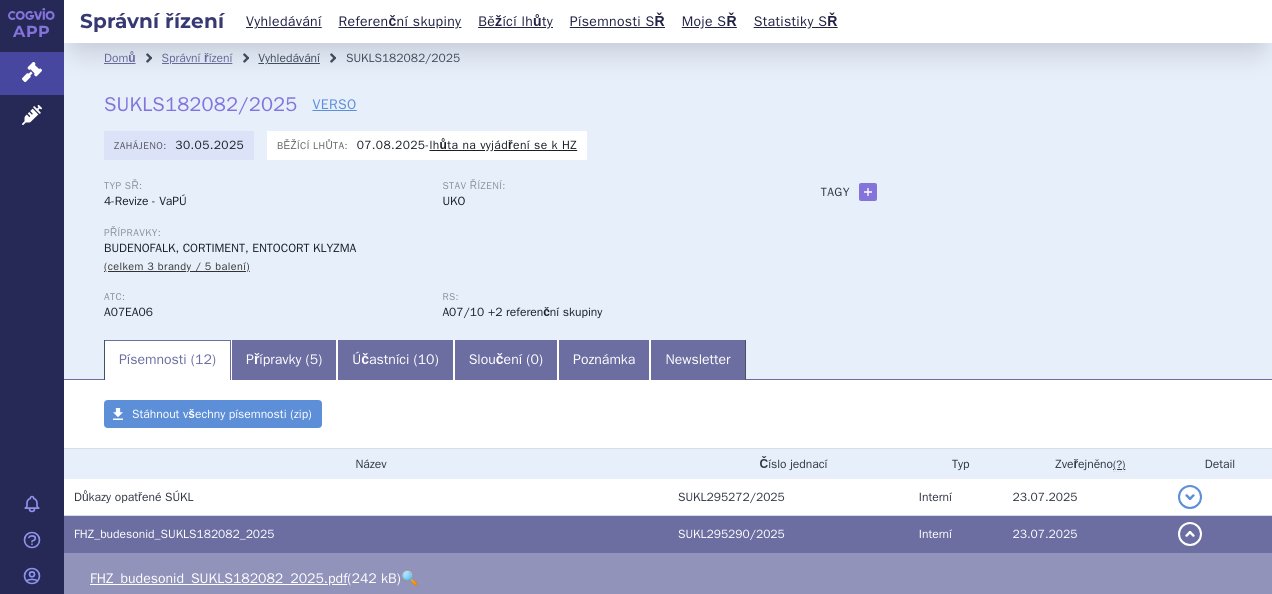 click on "Vyhledávání" at bounding box center [289, 58] 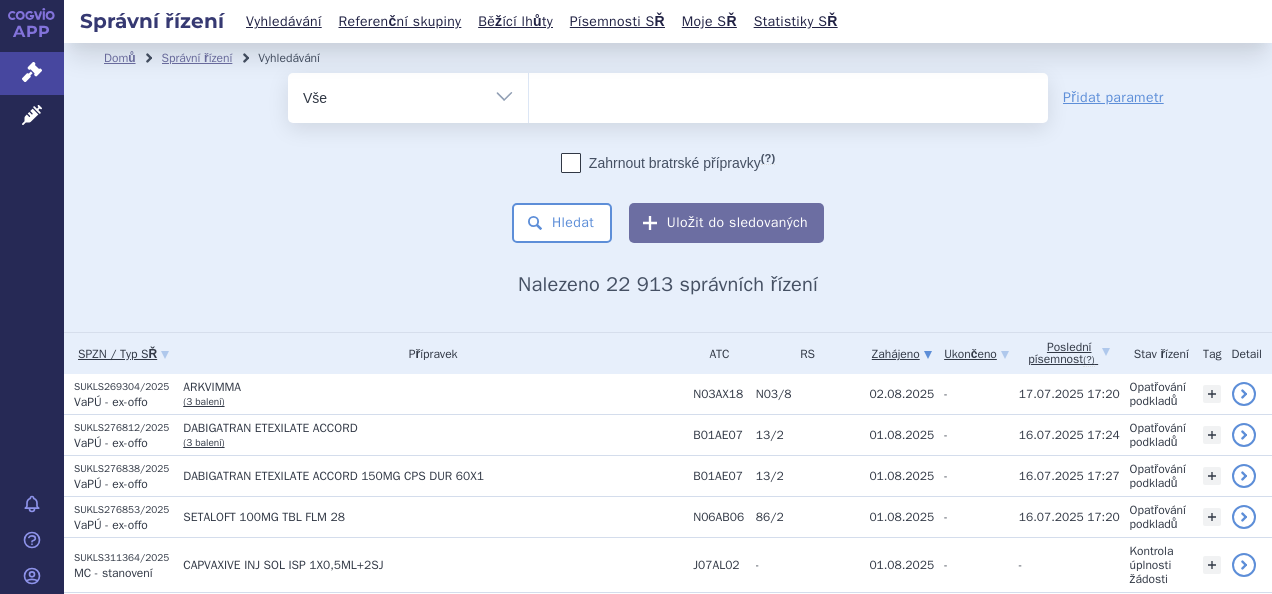 scroll, scrollTop: 0, scrollLeft: 0, axis: both 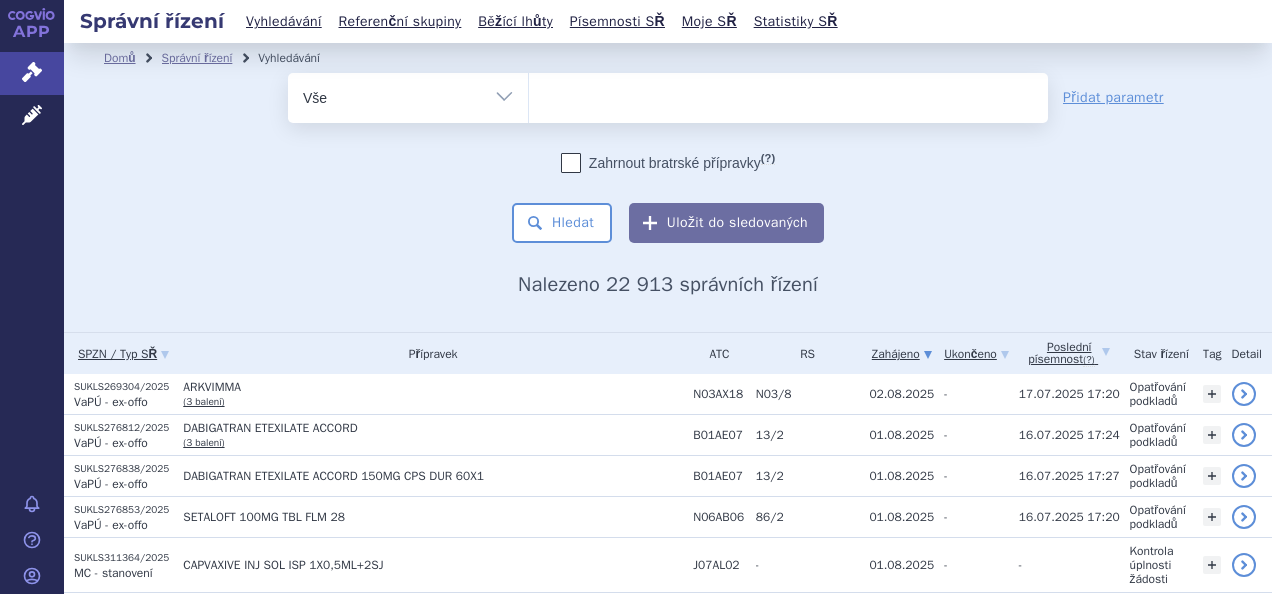 click at bounding box center [788, 94] 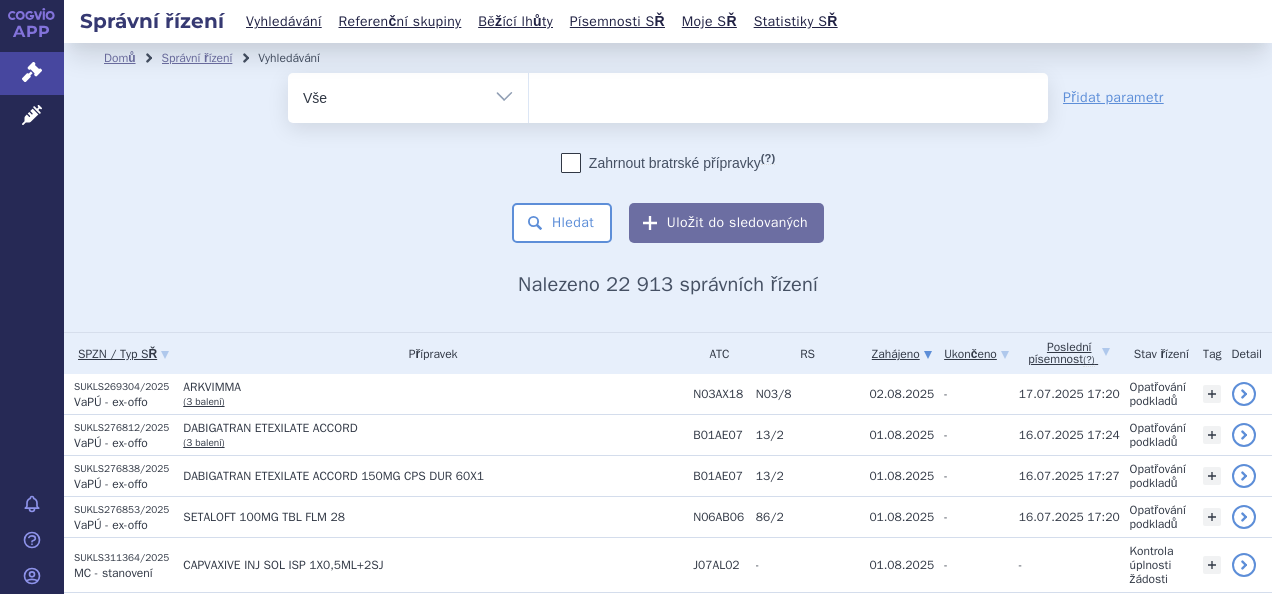 click at bounding box center (549, 95) 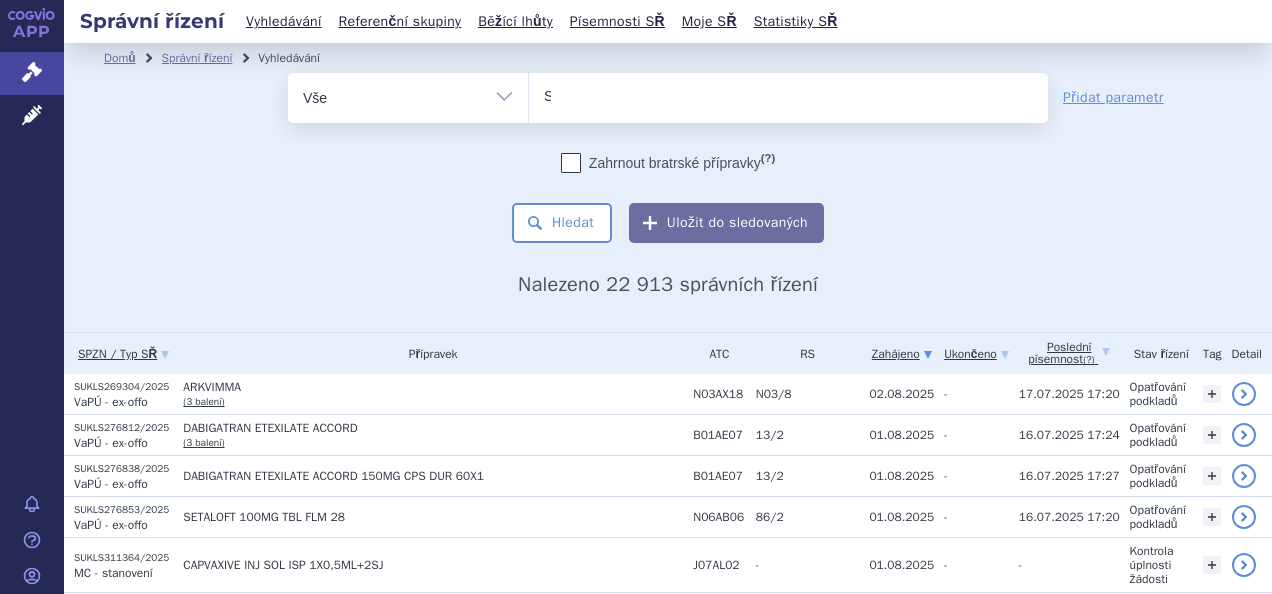 type 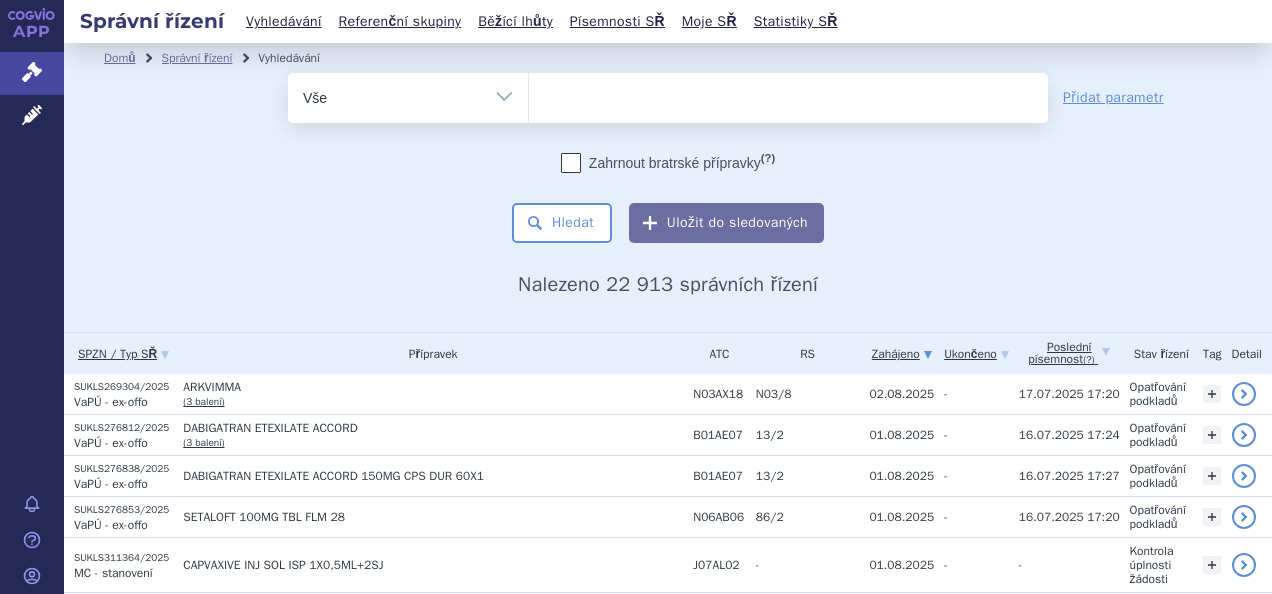 select on "SUKLS231130/2017" 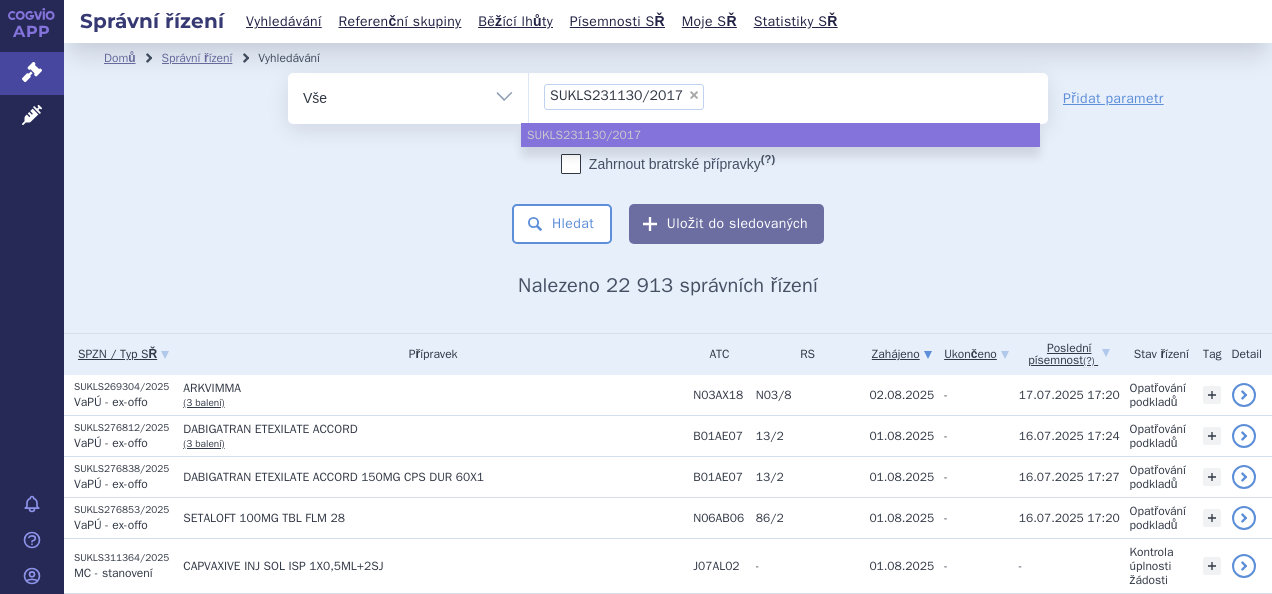 click on "SUKLS231130/2017" at bounding box center (780, 135) 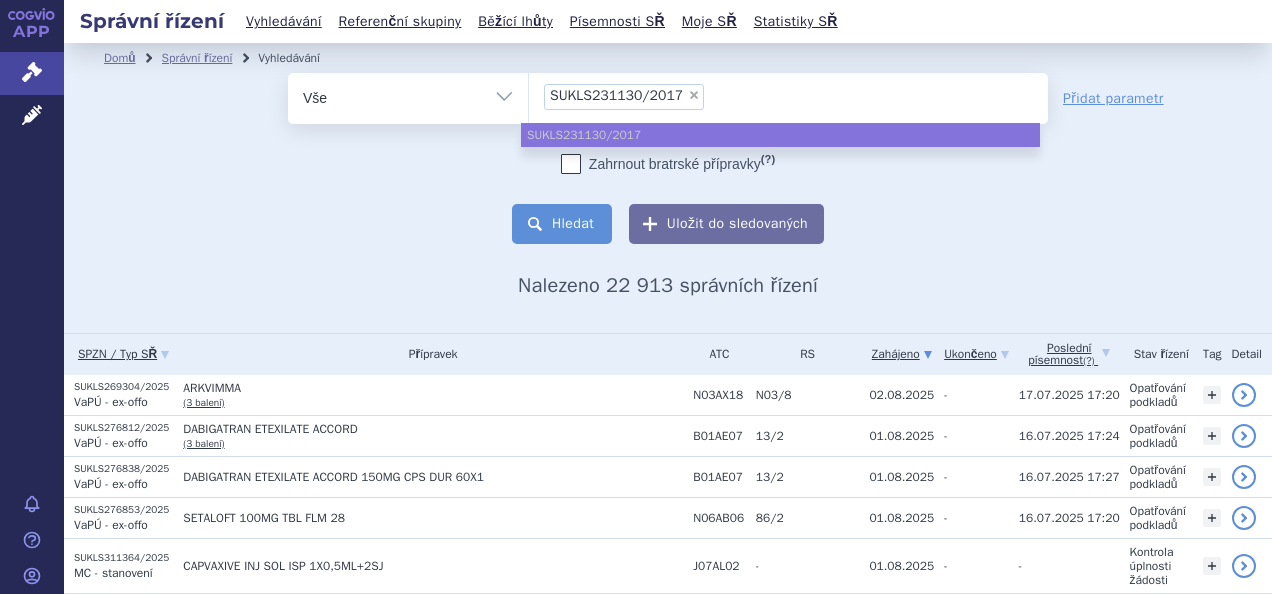 click on "Hledat" at bounding box center [562, 224] 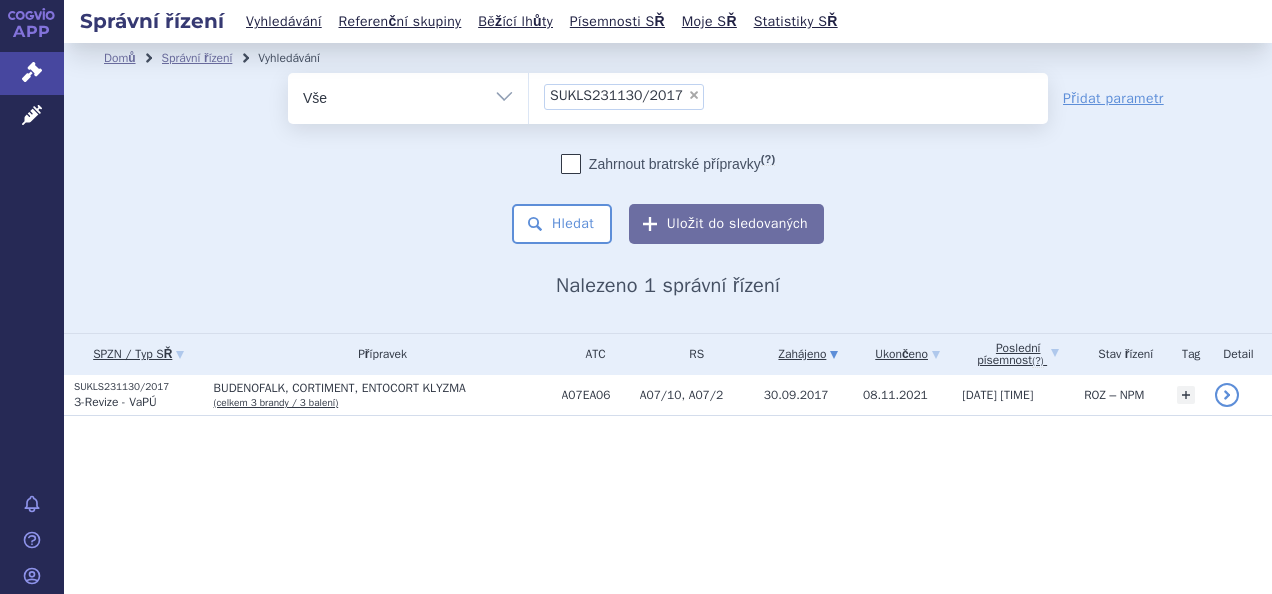 scroll, scrollTop: 0, scrollLeft: 0, axis: both 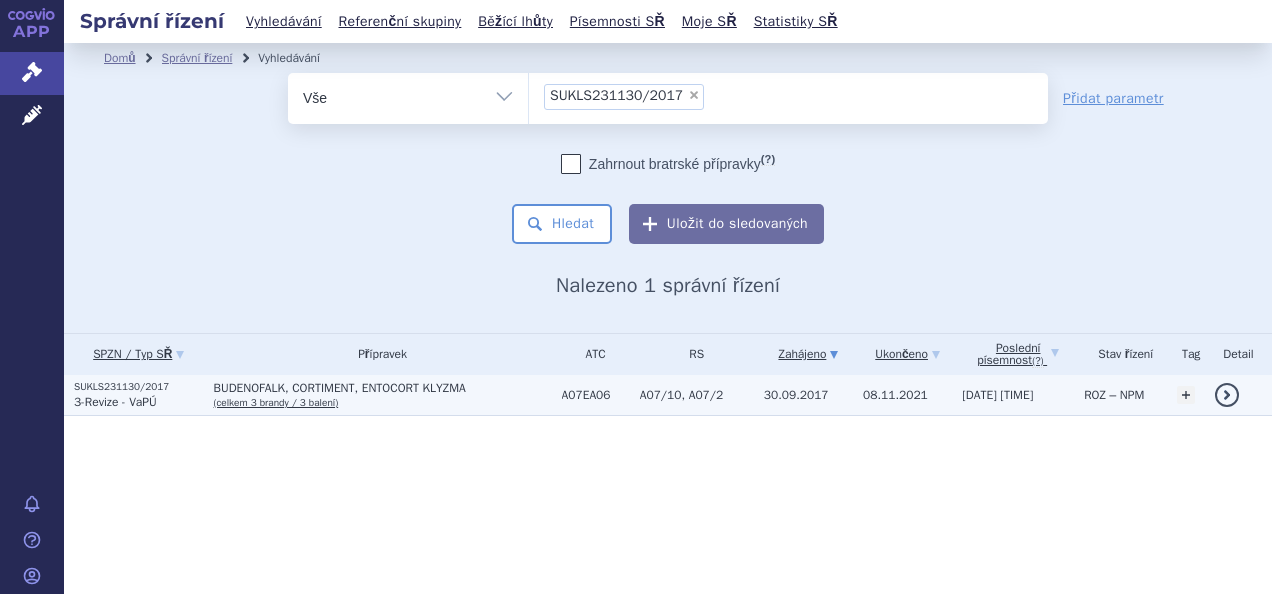 click on "3-Revize - VaPÚ" at bounding box center [115, 402] 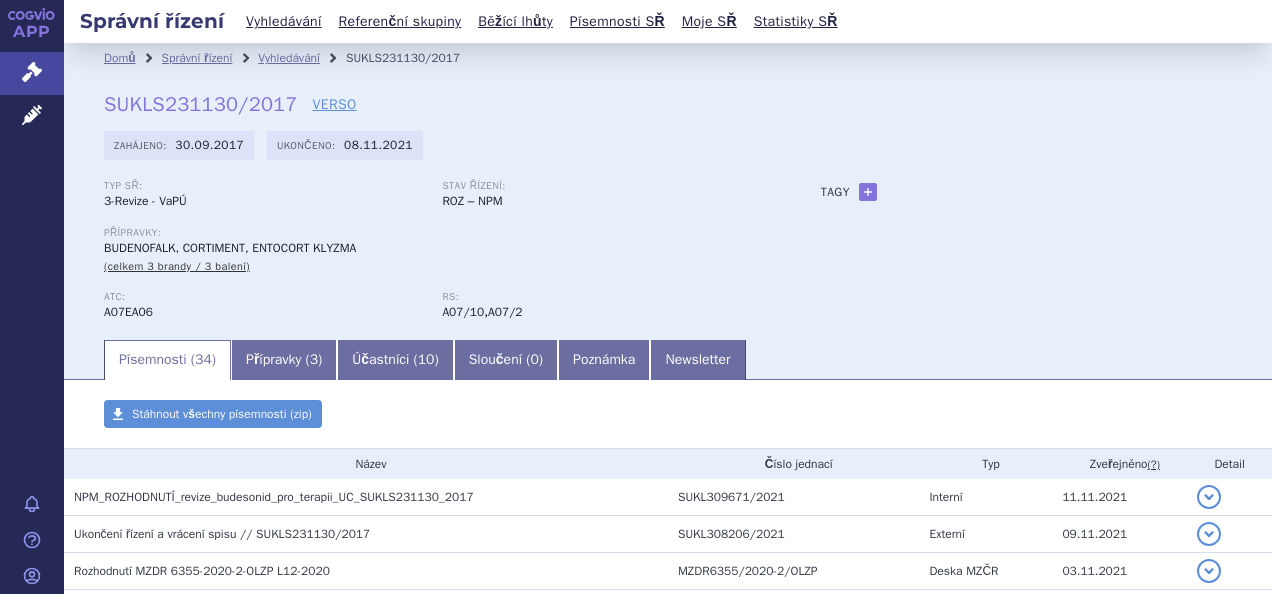scroll, scrollTop: 0, scrollLeft: 0, axis: both 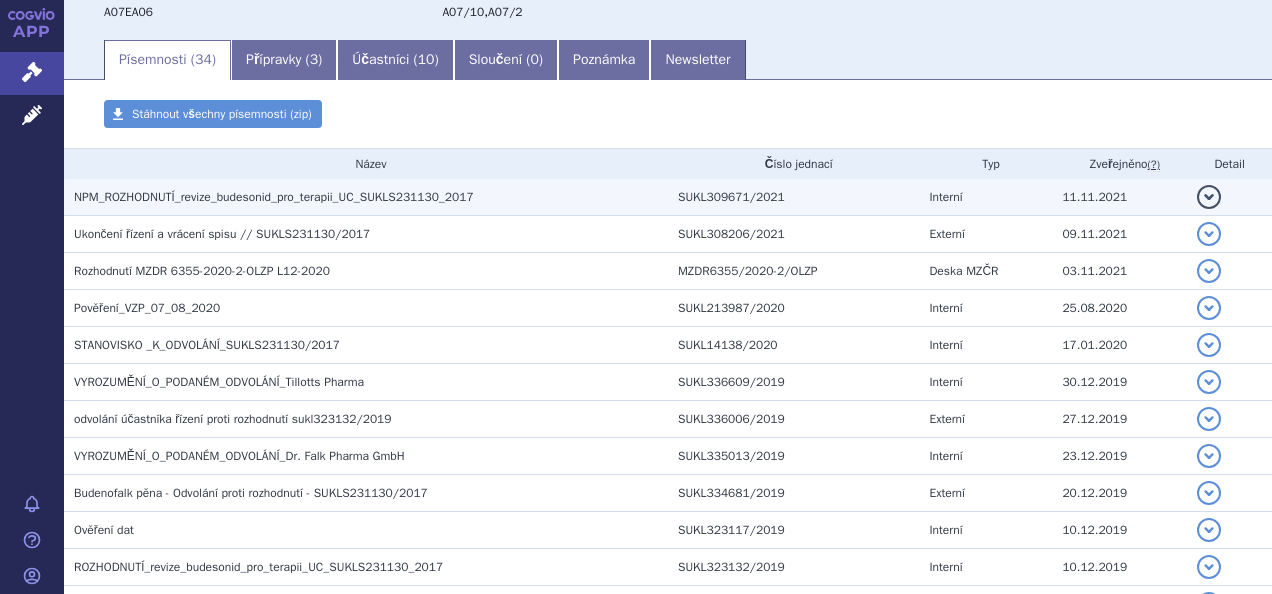 click on "NPM_ROZHODNUTÍ_revize_budesonid_pro_terapii_UC_SUKLS231130_2017" at bounding box center (274, 197) 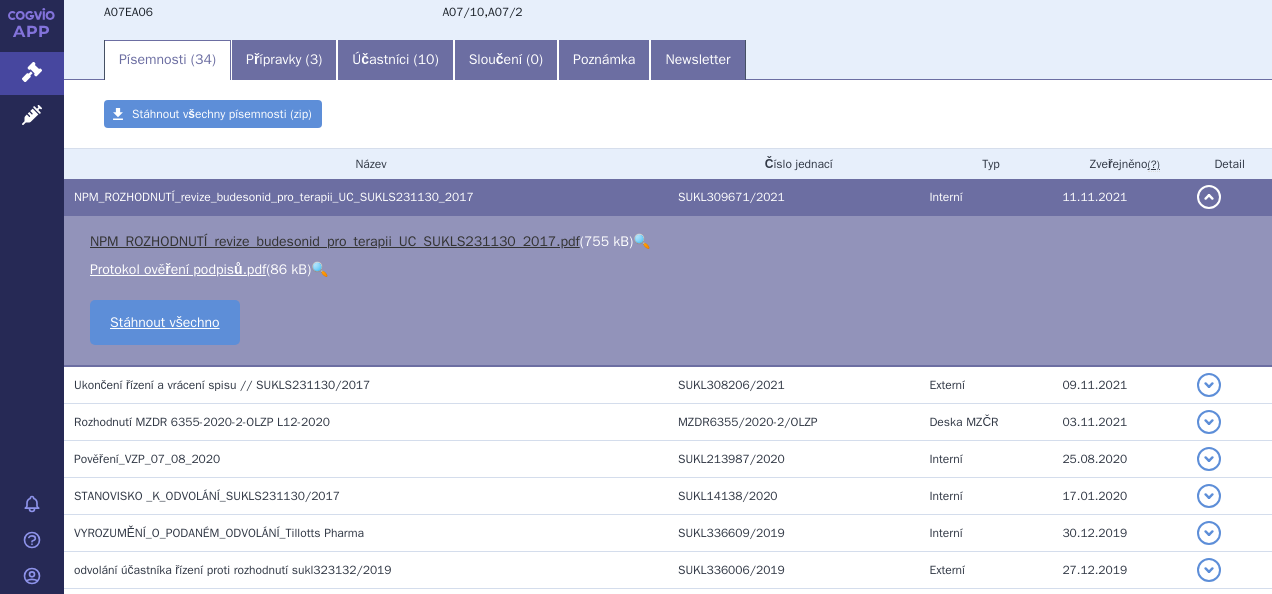 click on "NPM_ROZHODNUTÍ_revize_budesonid_pro_terapii_UC_SUKLS231130_2017.pdf" at bounding box center [335, 241] 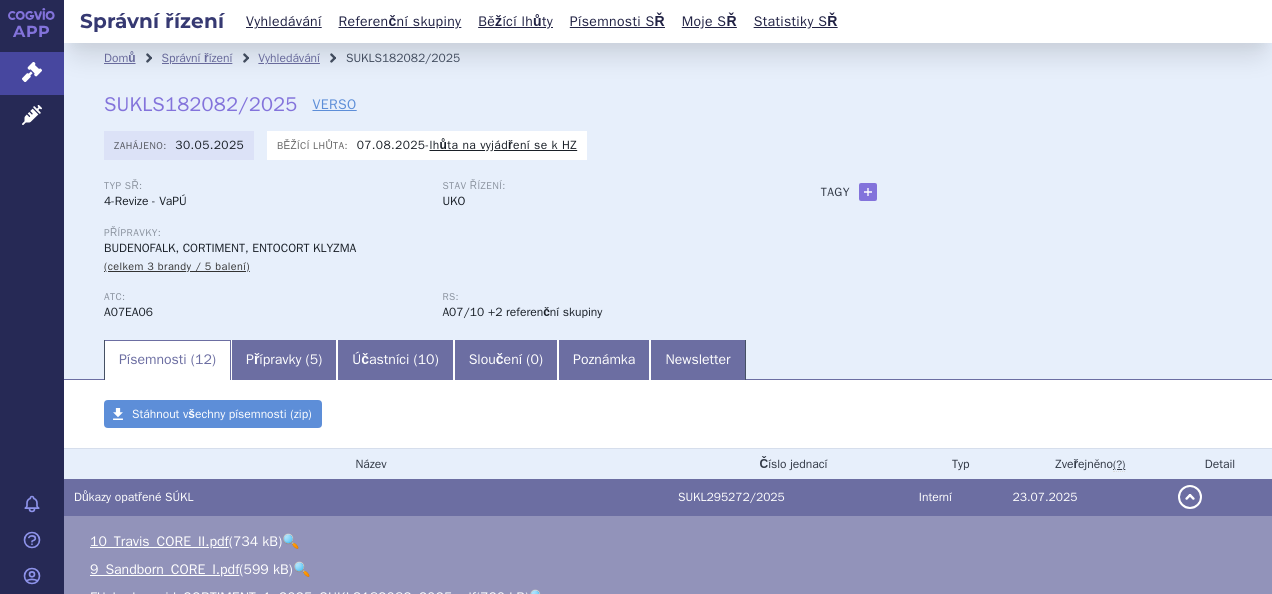 scroll, scrollTop: 0, scrollLeft: 0, axis: both 